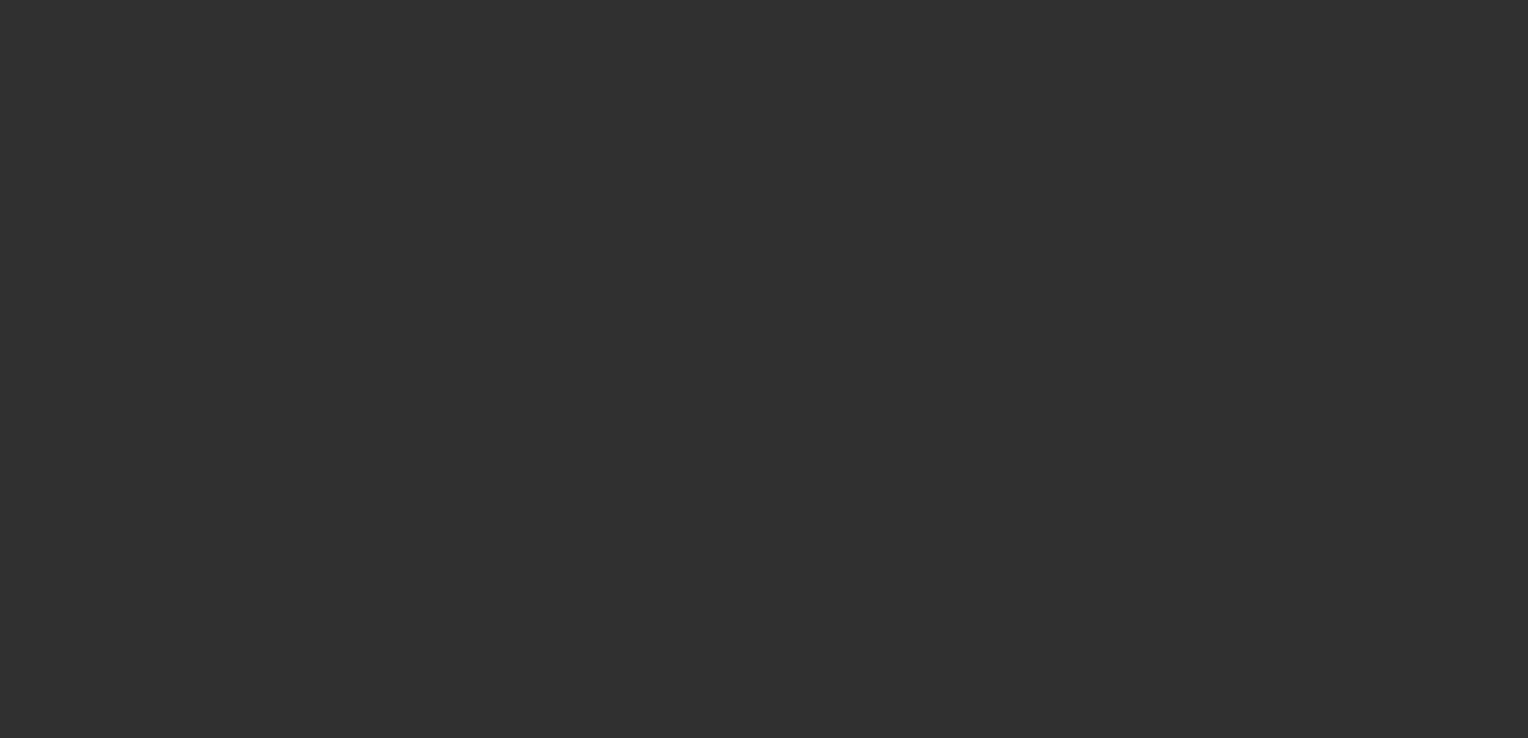 scroll, scrollTop: 0, scrollLeft: 0, axis: both 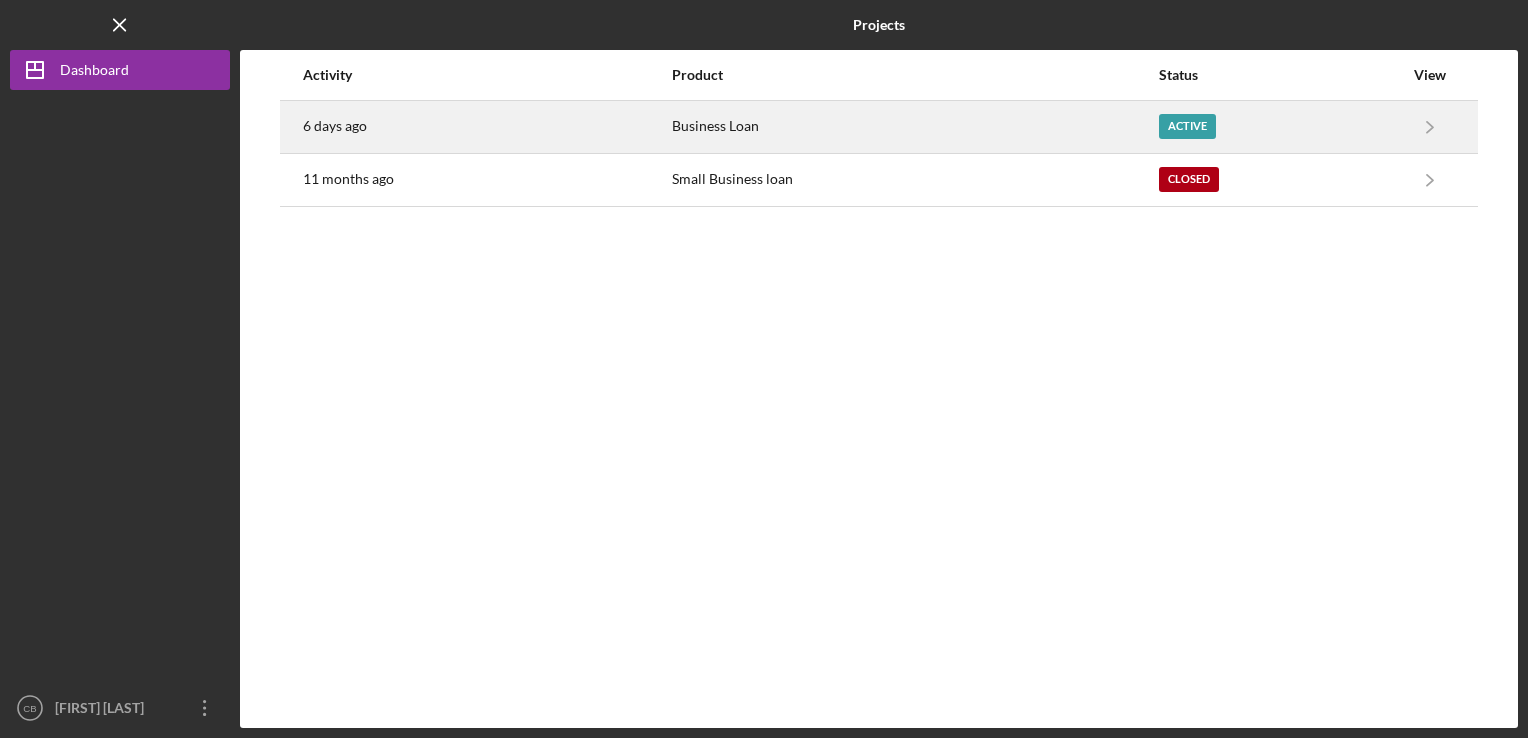 click on "Business Loan" at bounding box center [915, 127] 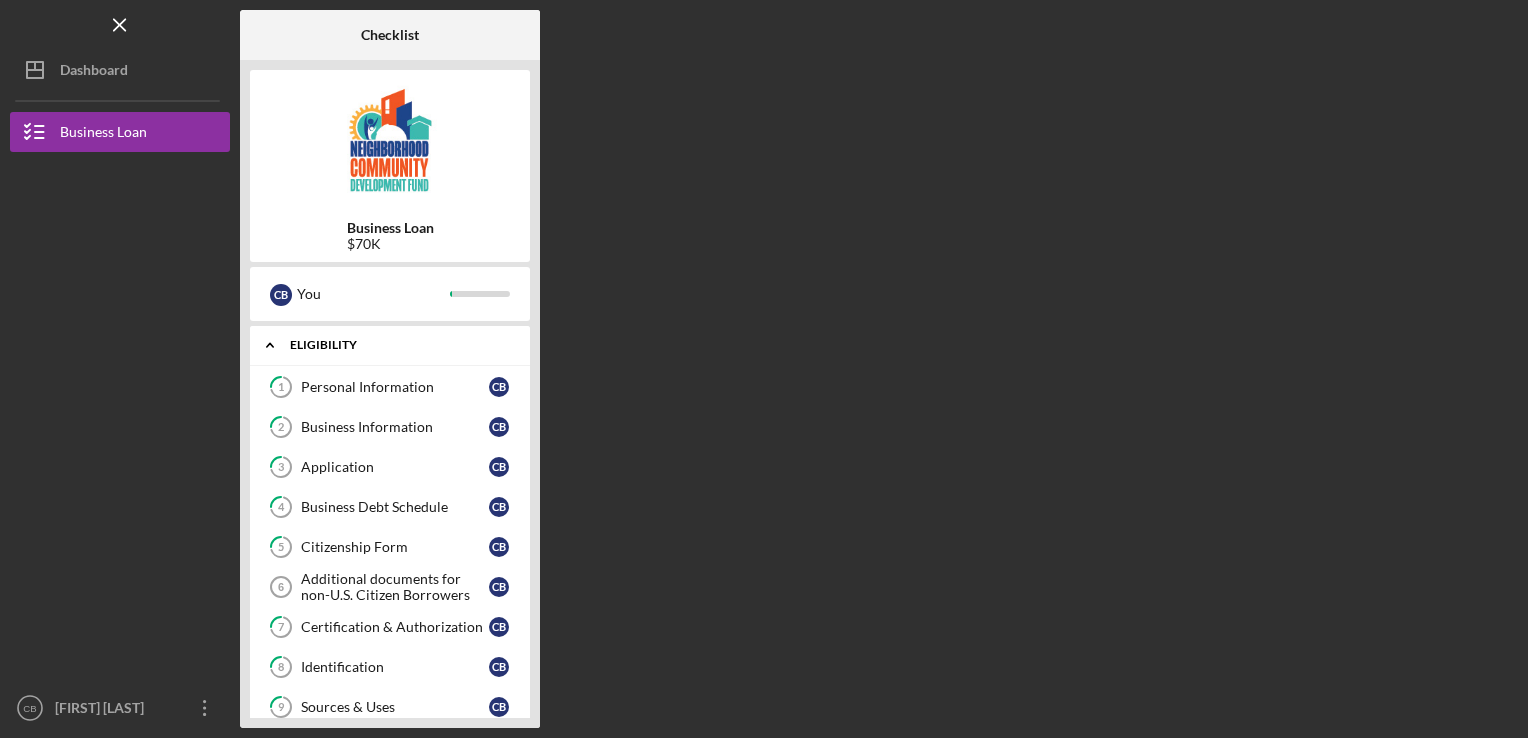 click on "Eligibility" at bounding box center (397, 345) 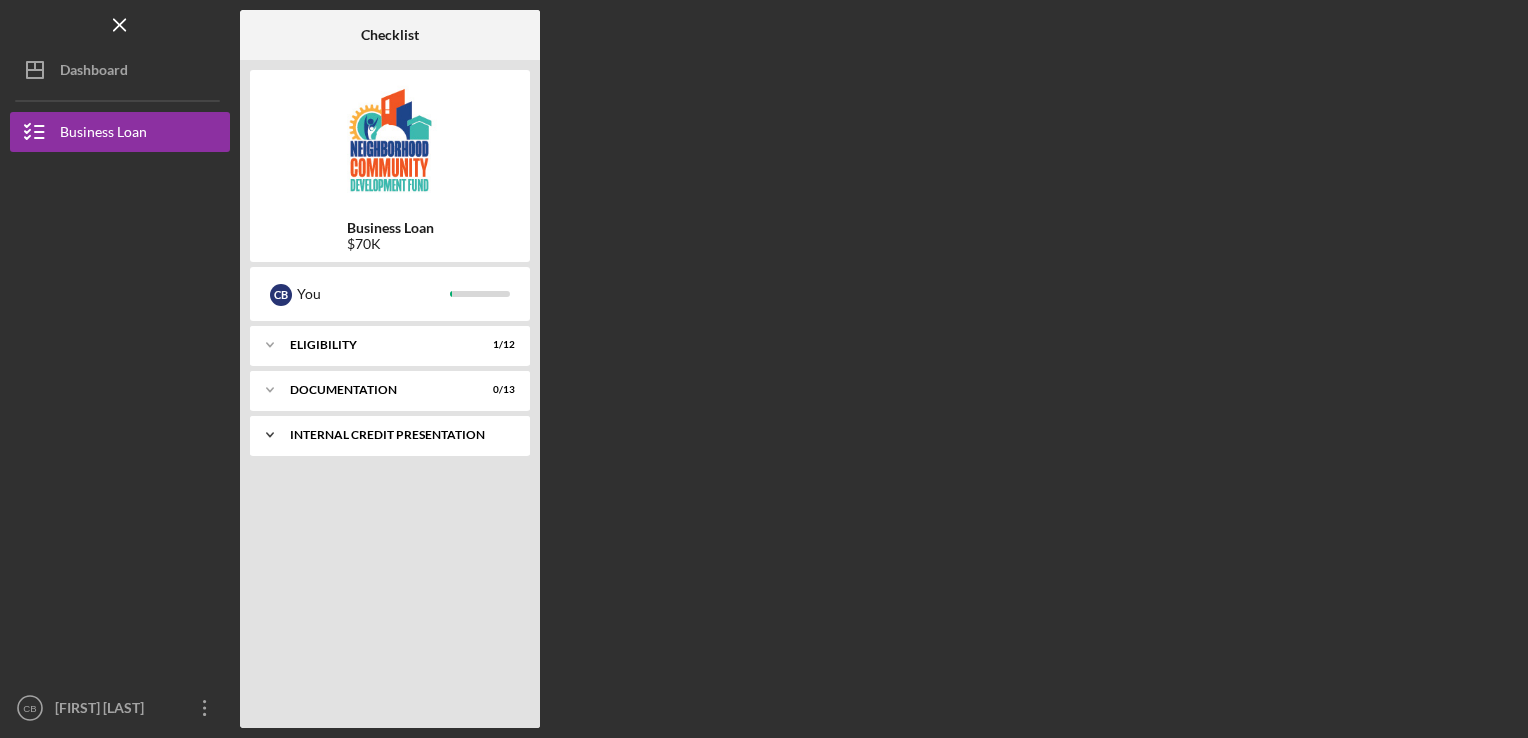 click on "Icon/Expander Internal Credit Presentation 0 / 1" at bounding box center [390, 435] 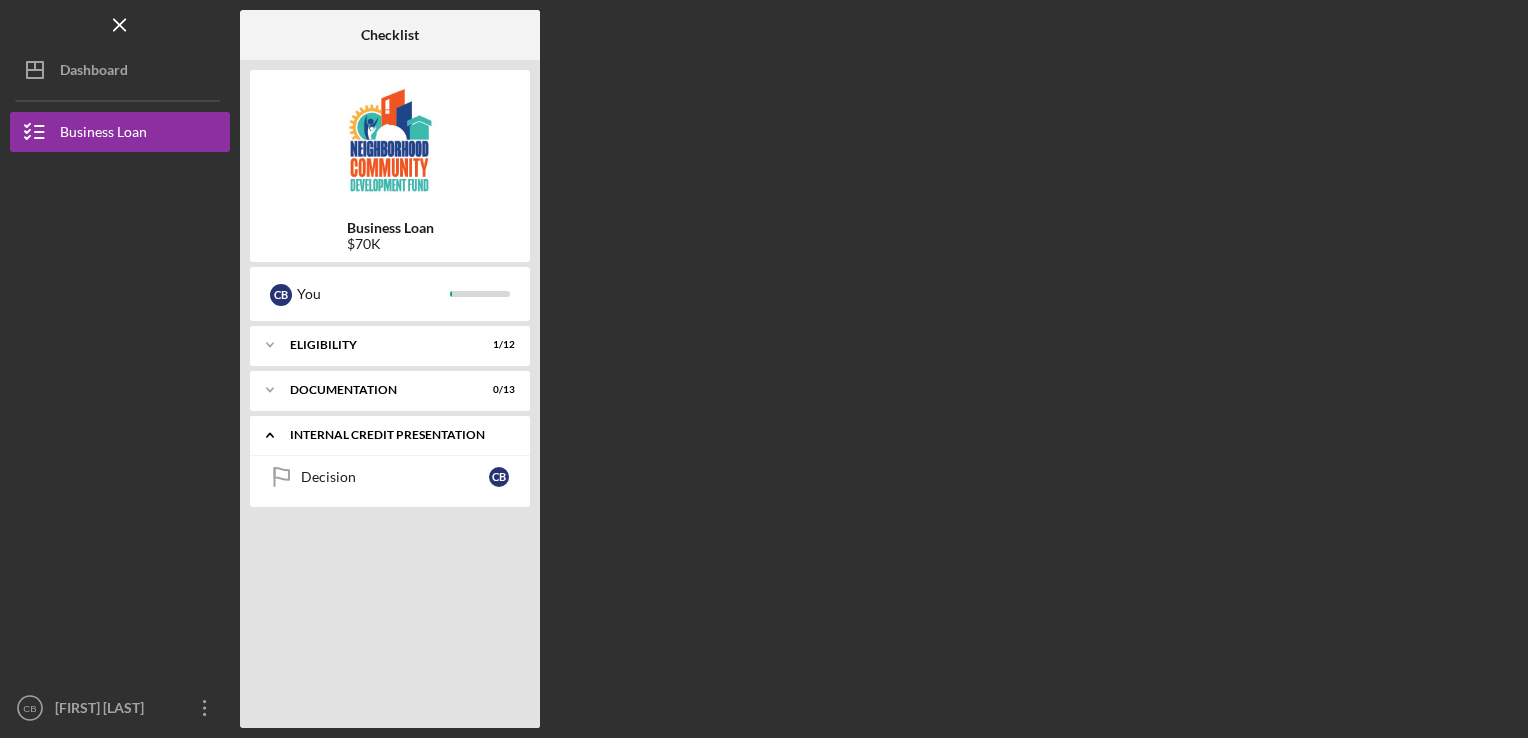 click on "Icon/Expander Internal Credit Presentation 0 / 1" at bounding box center (390, 435) 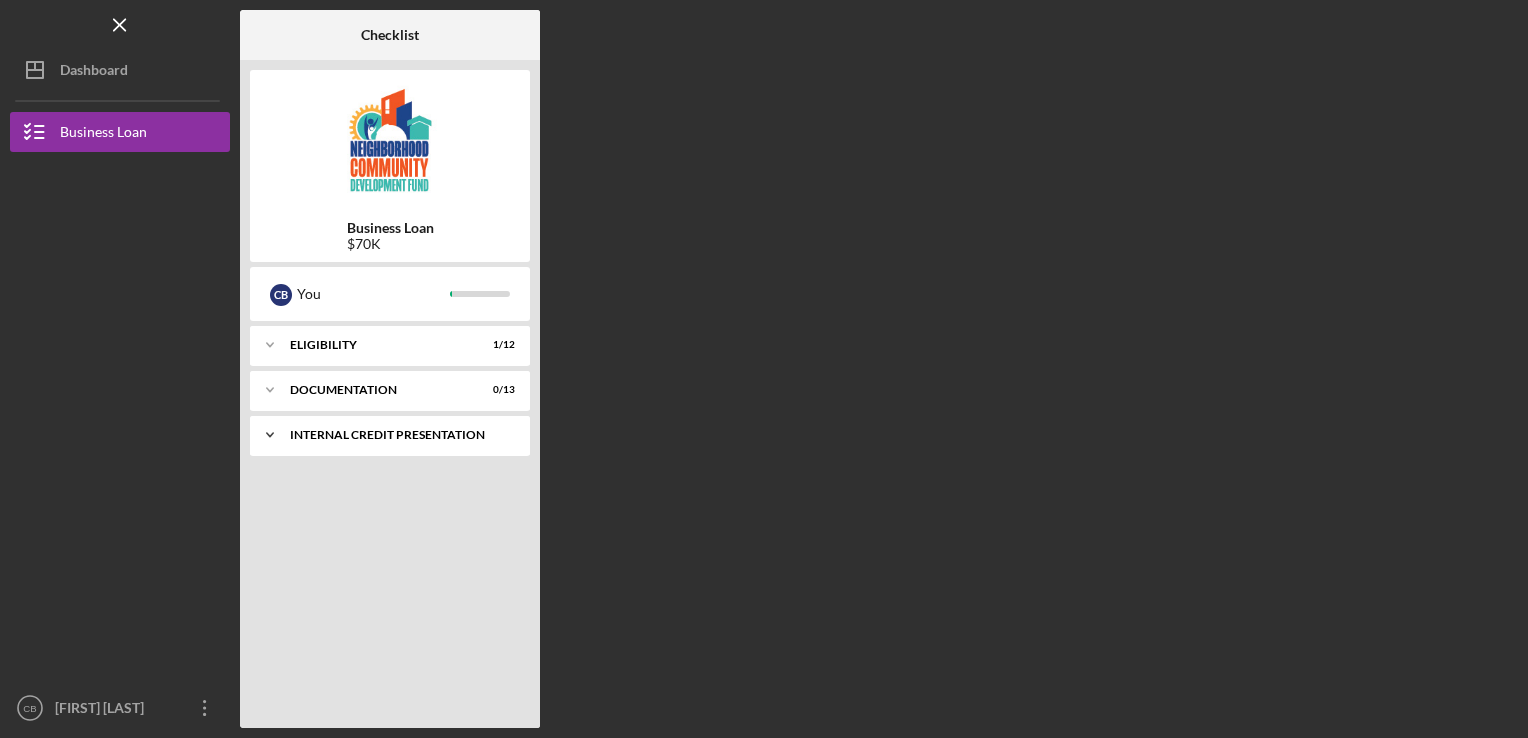 click on "Icon/Expander Internal Credit Presentation 0 / 1" at bounding box center [390, 435] 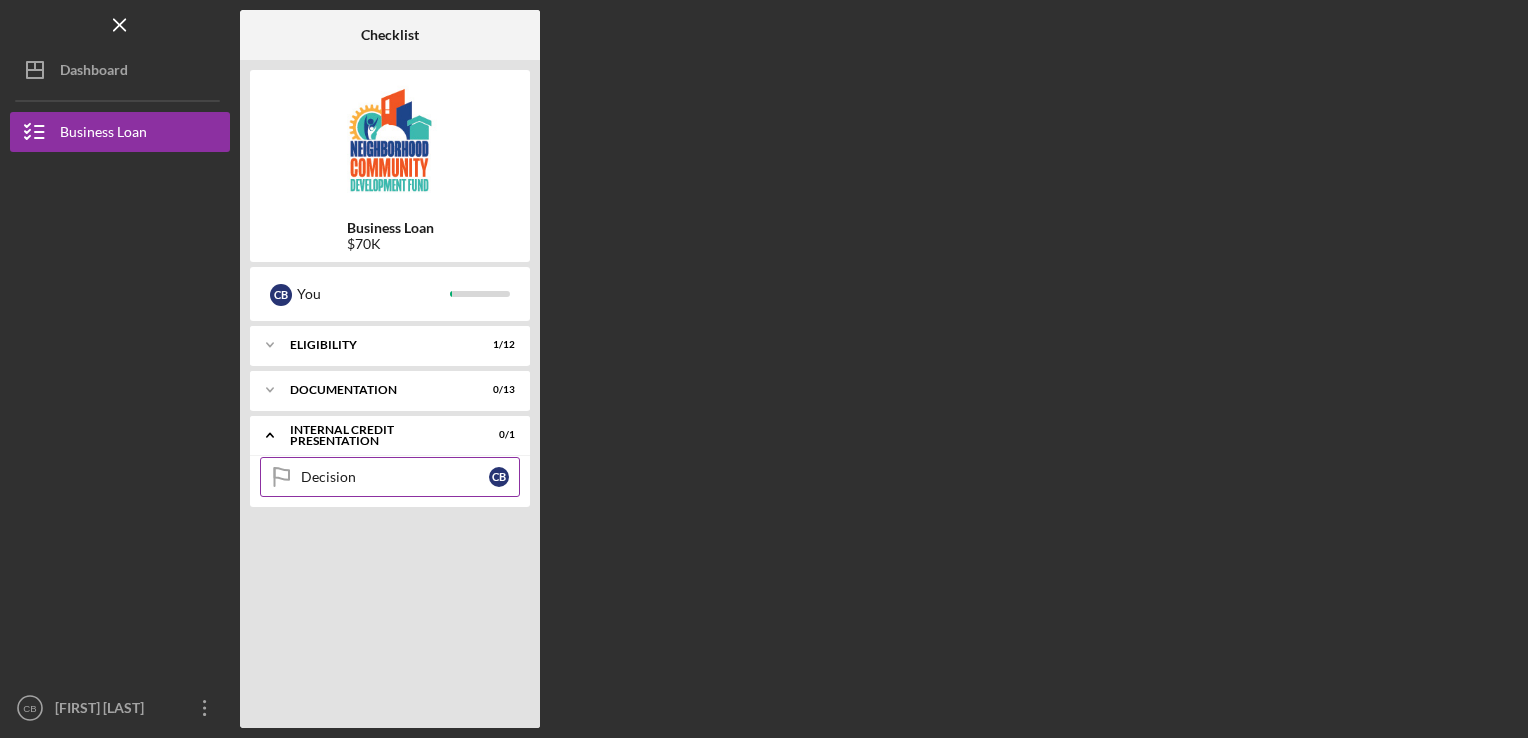 click on "Decision" at bounding box center [395, 477] 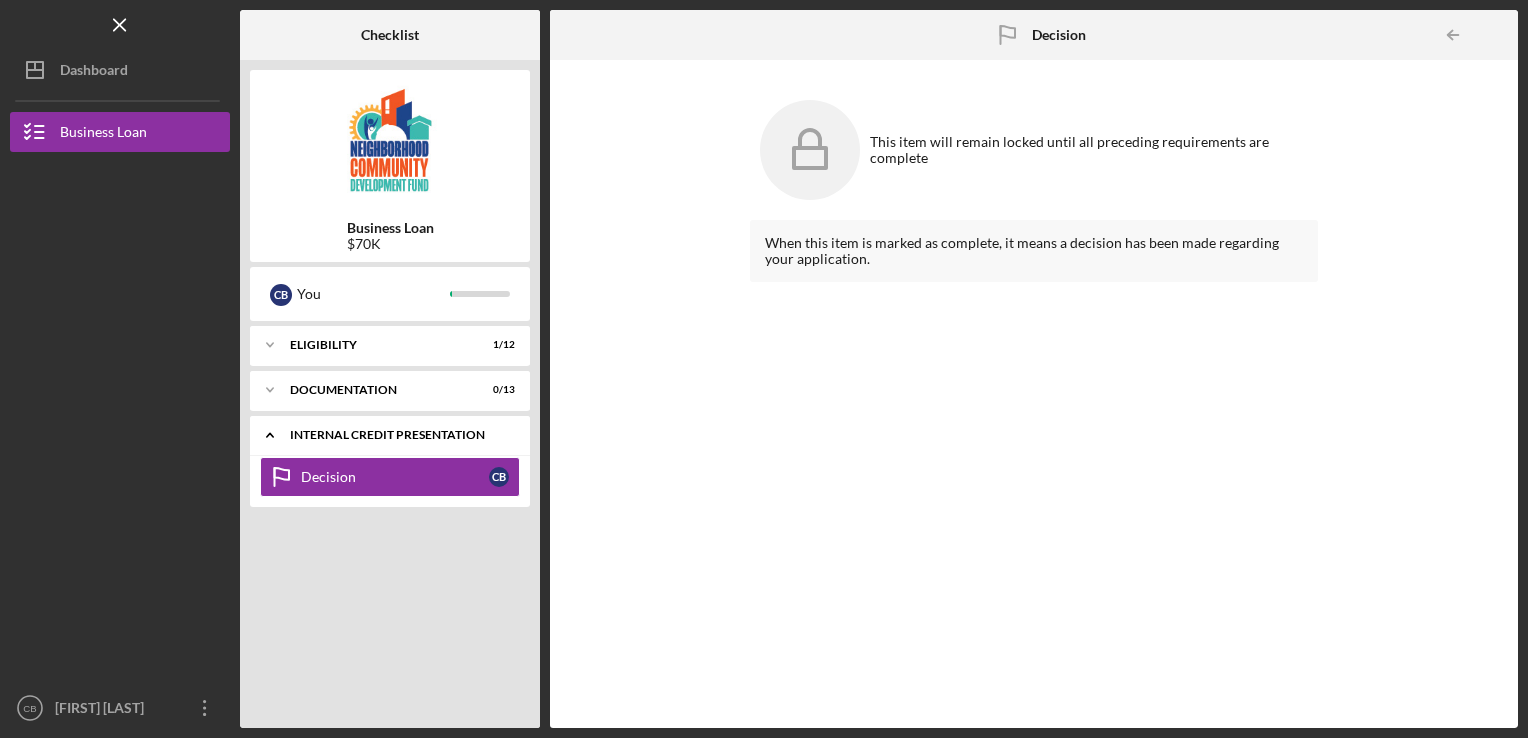 click on "Internal Credit Presentation" at bounding box center [397, 435] 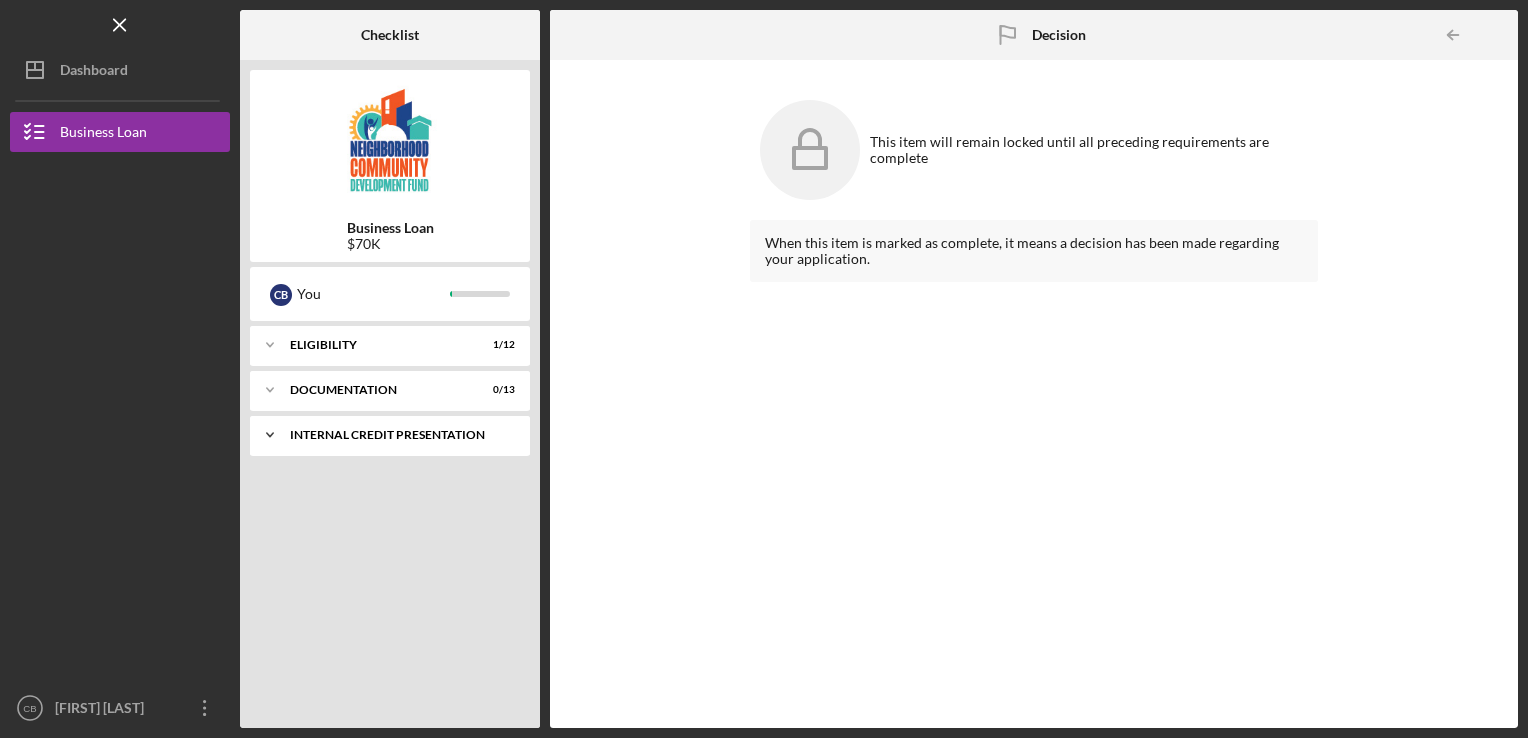 click on "Internal Credit Presentation" at bounding box center (397, 435) 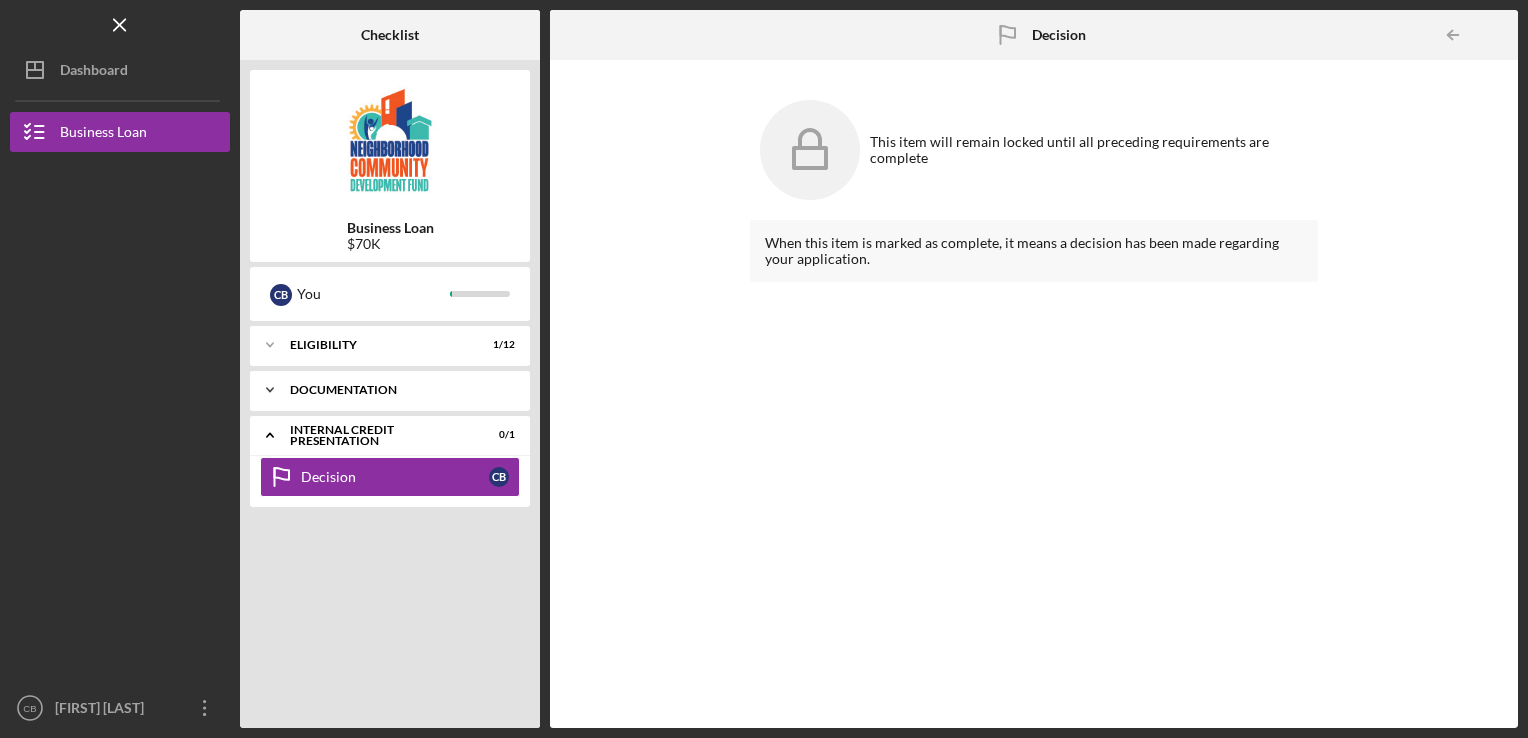 click on "documentation" at bounding box center [397, 390] 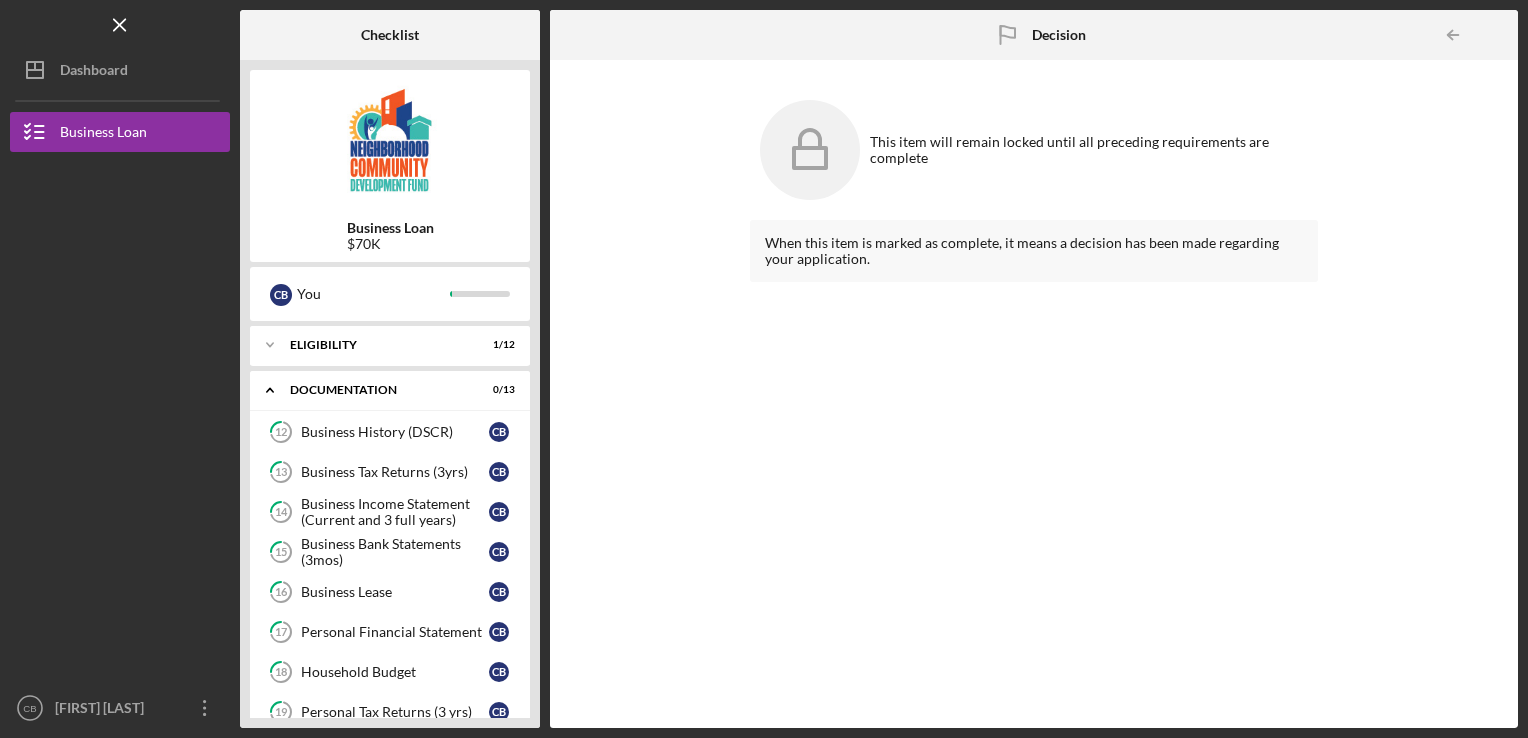 click on "12 Business History (DSCR) C B 13 Business Tax Returns (3yrs) C B 14 Business Income Statement (Current and 3 full years) C B 15 Business Bank Statements (3mos) C B 16 Business Lease C B 17 Personal Financial Statement C B 18 Household Budget C B 19 Personal Tax Returns (3 yrs) C B 20 Personal Bank Statement (3 mos) C B 21 Organizational Documents C B 22 W9 C B 23 4506 T C B 24 ACH Account Information C B" at bounding box center [390, 677] 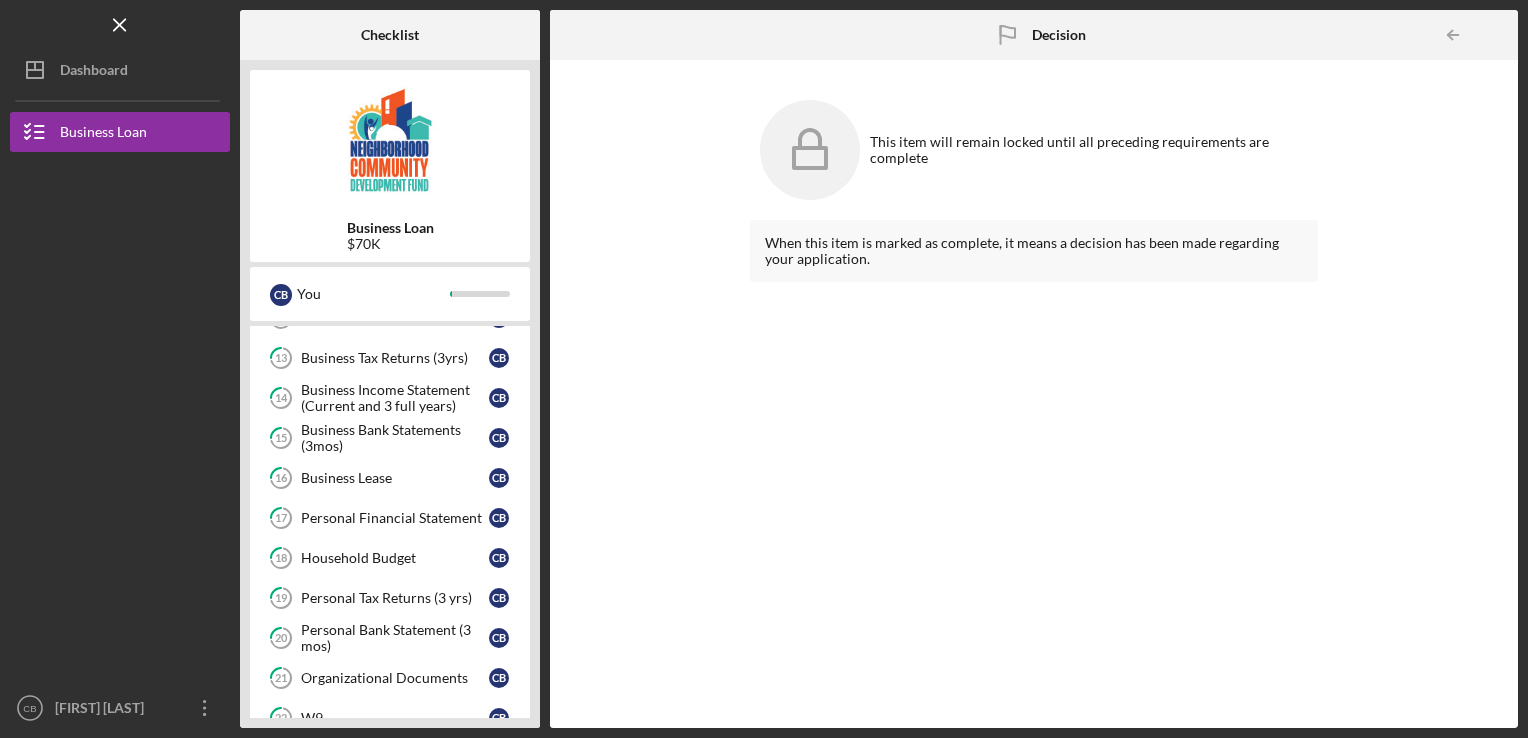 scroll, scrollTop: 324, scrollLeft: 0, axis: vertical 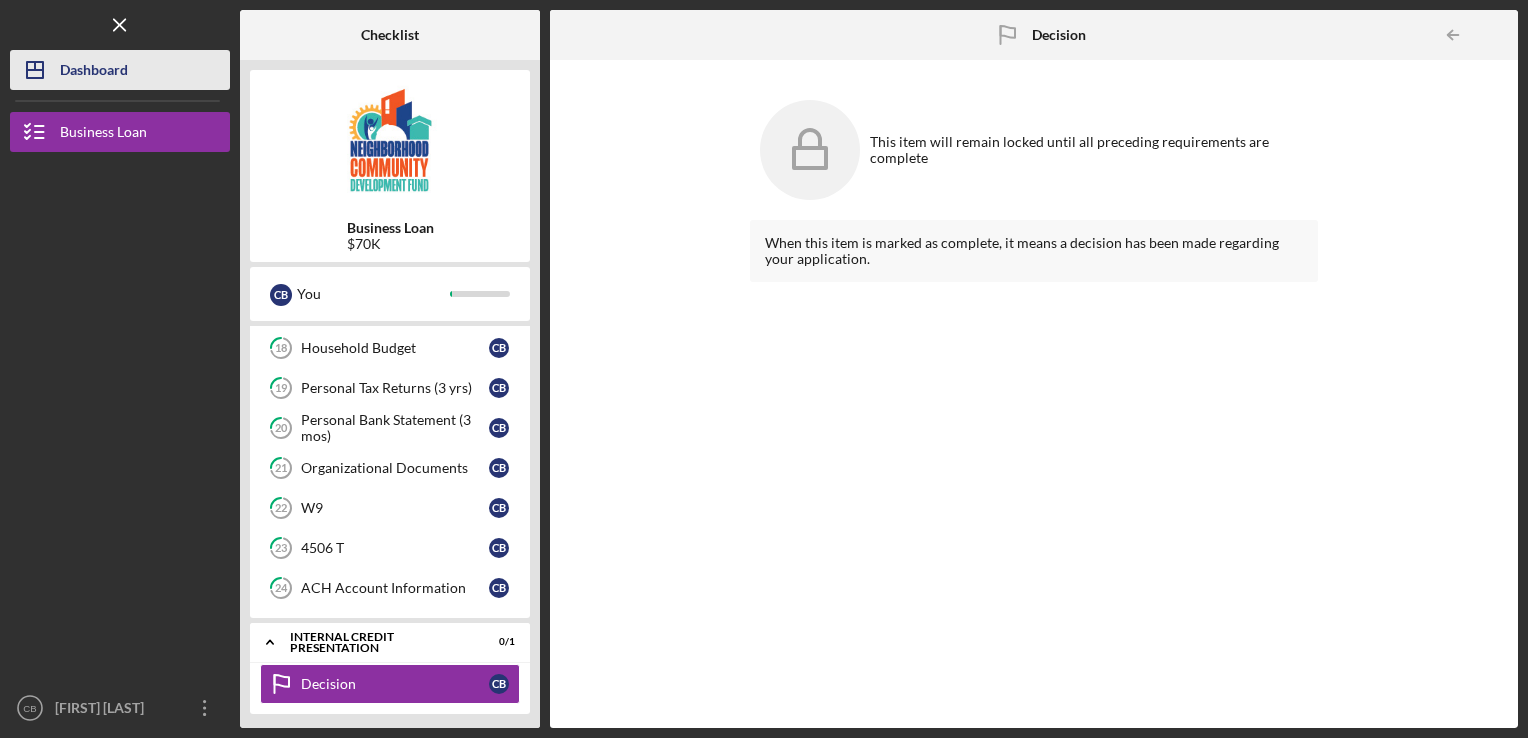 click on "Dashboard" at bounding box center [94, 72] 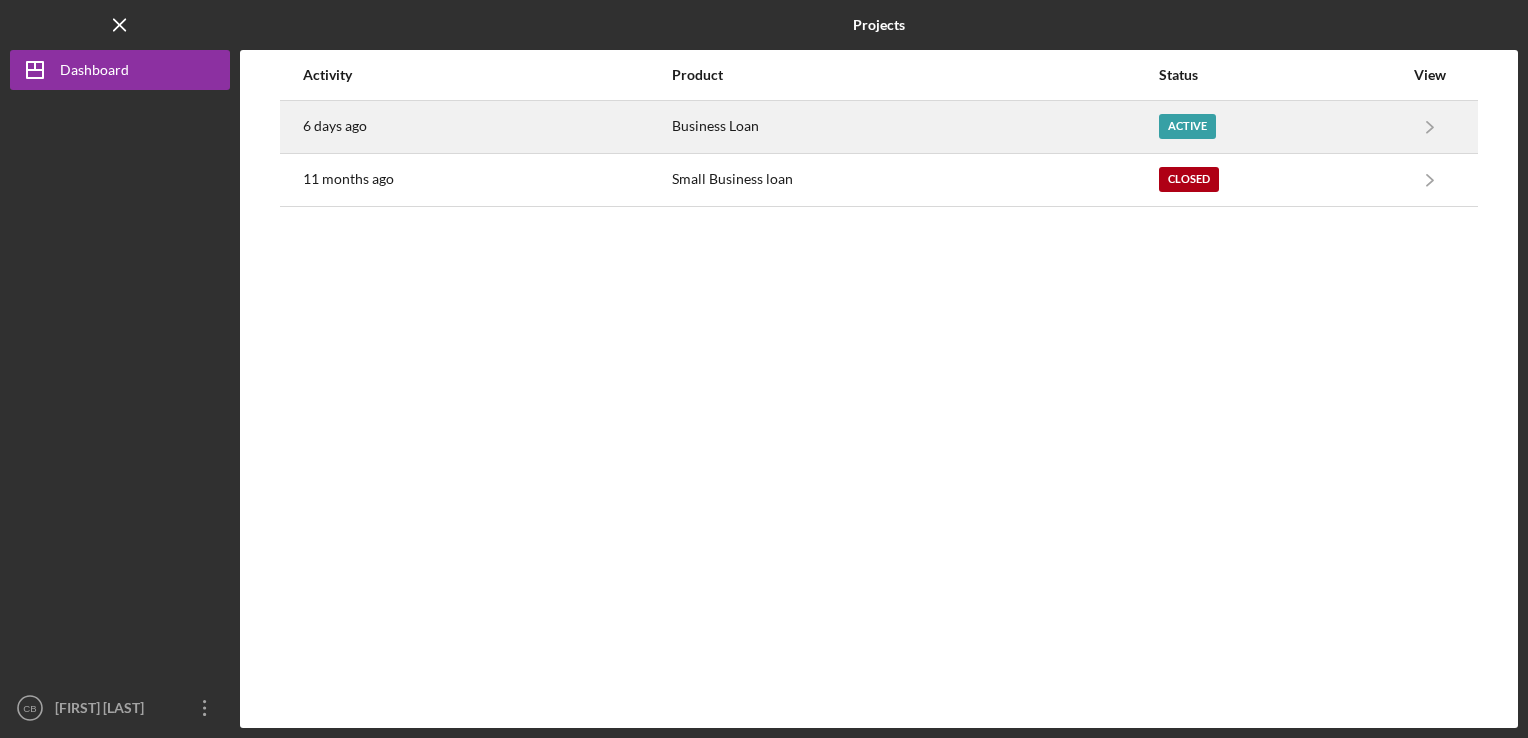 click on "Business Loan" at bounding box center [915, 127] 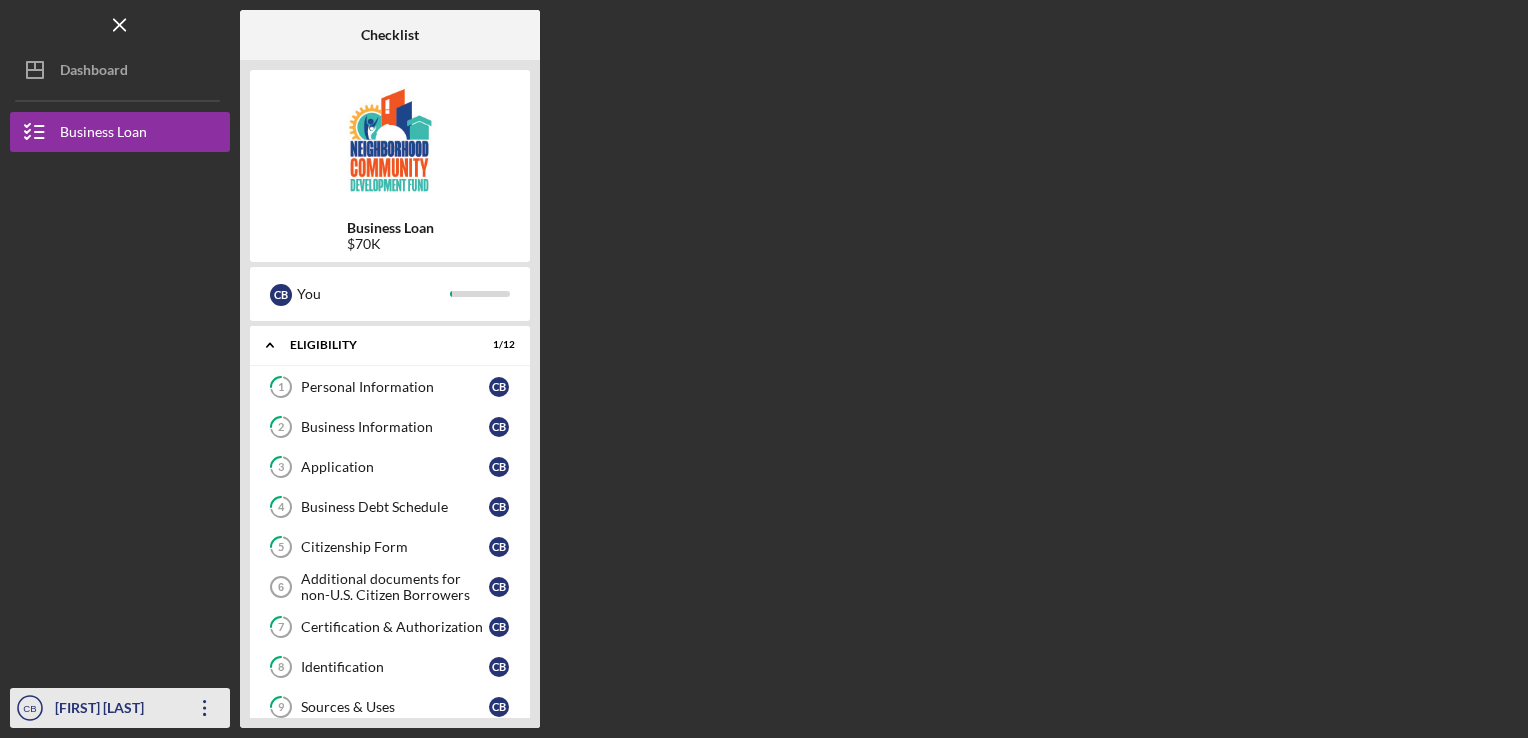 click on "[FIRST] [LAST]" at bounding box center [115, 710] 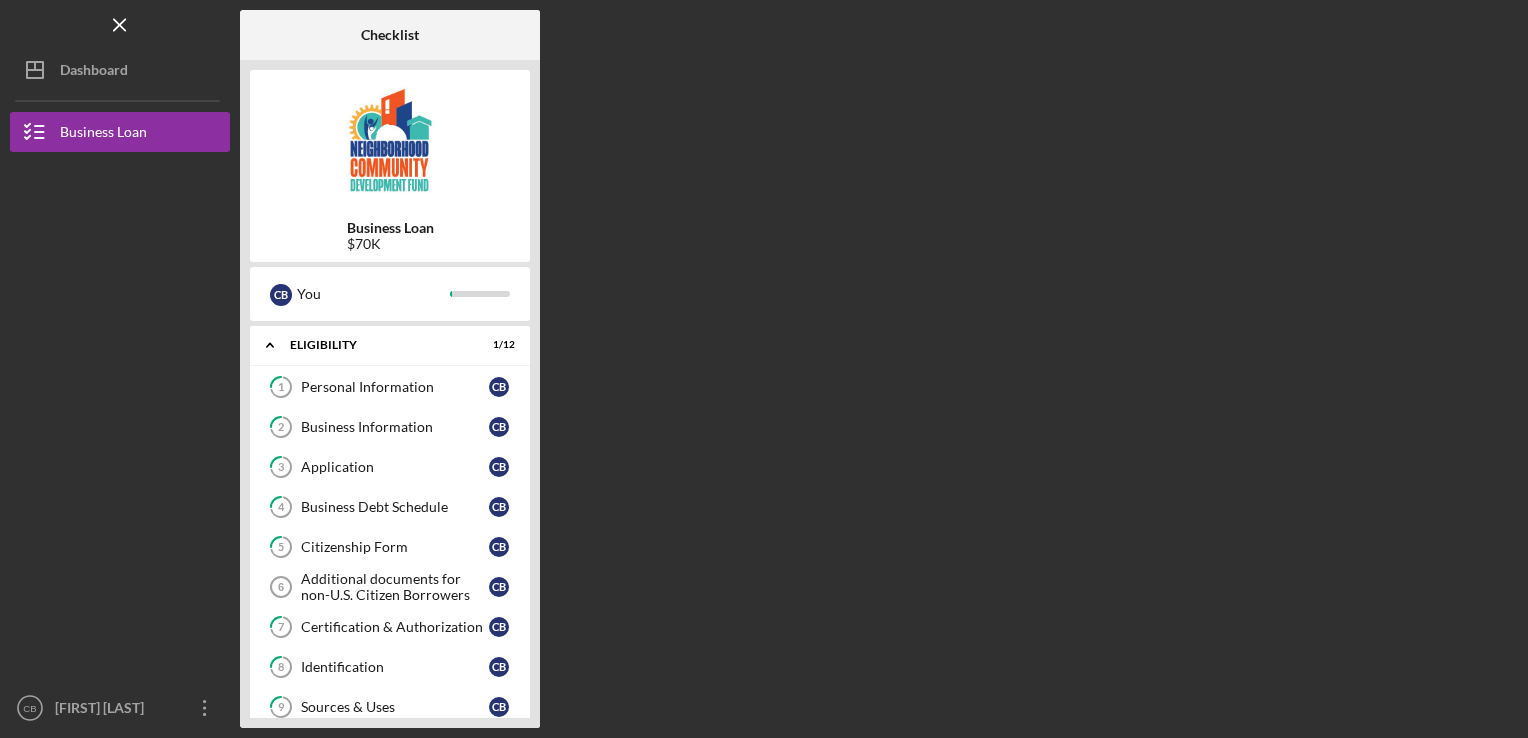 click at bounding box center (120, 554) 